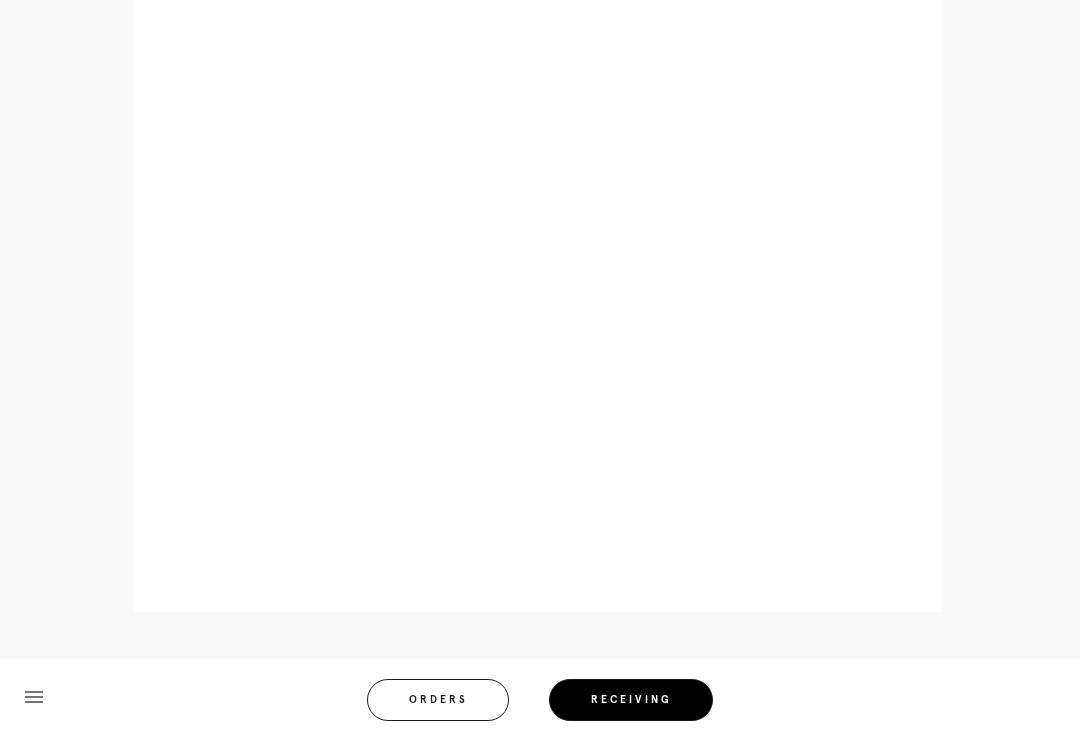 scroll, scrollTop: 980, scrollLeft: 0, axis: vertical 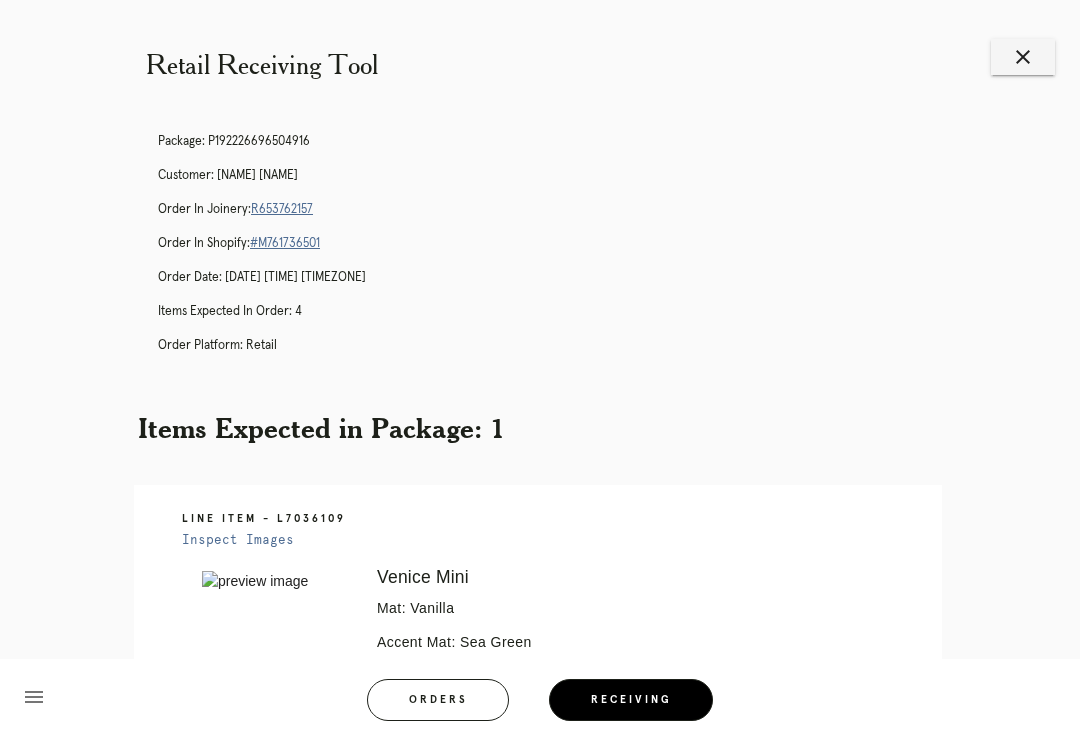 click on "close" at bounding box center (1023, 57) 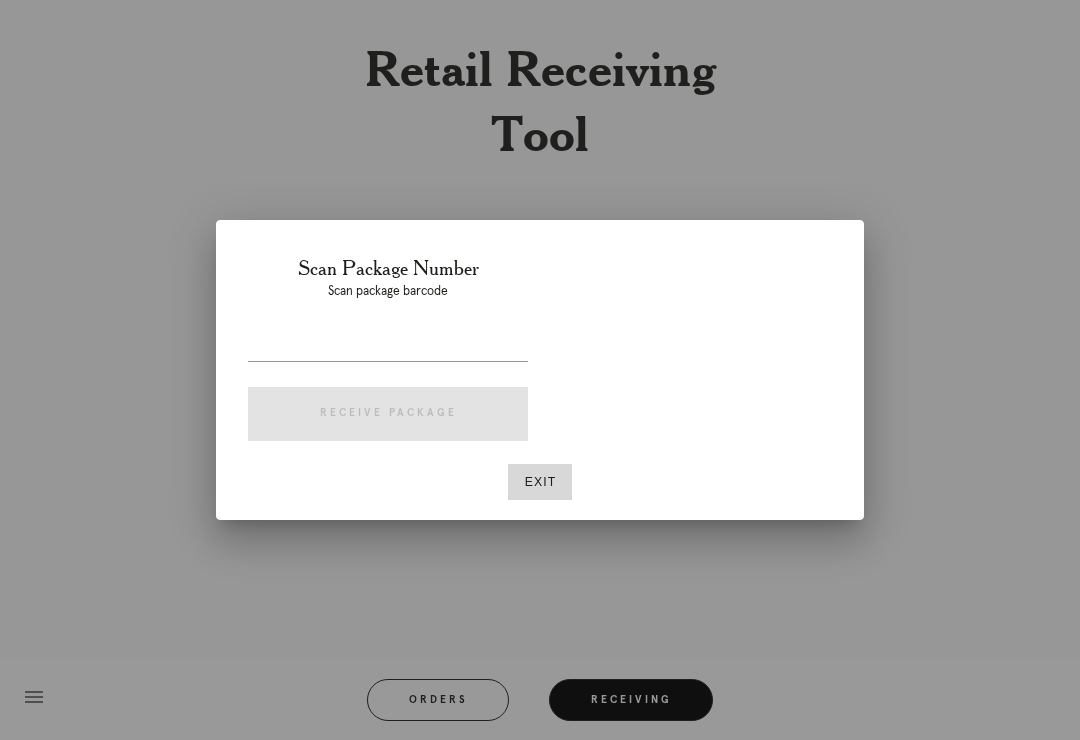 scroll, scrollTop: 0, scrollLeft: 0, axis: both 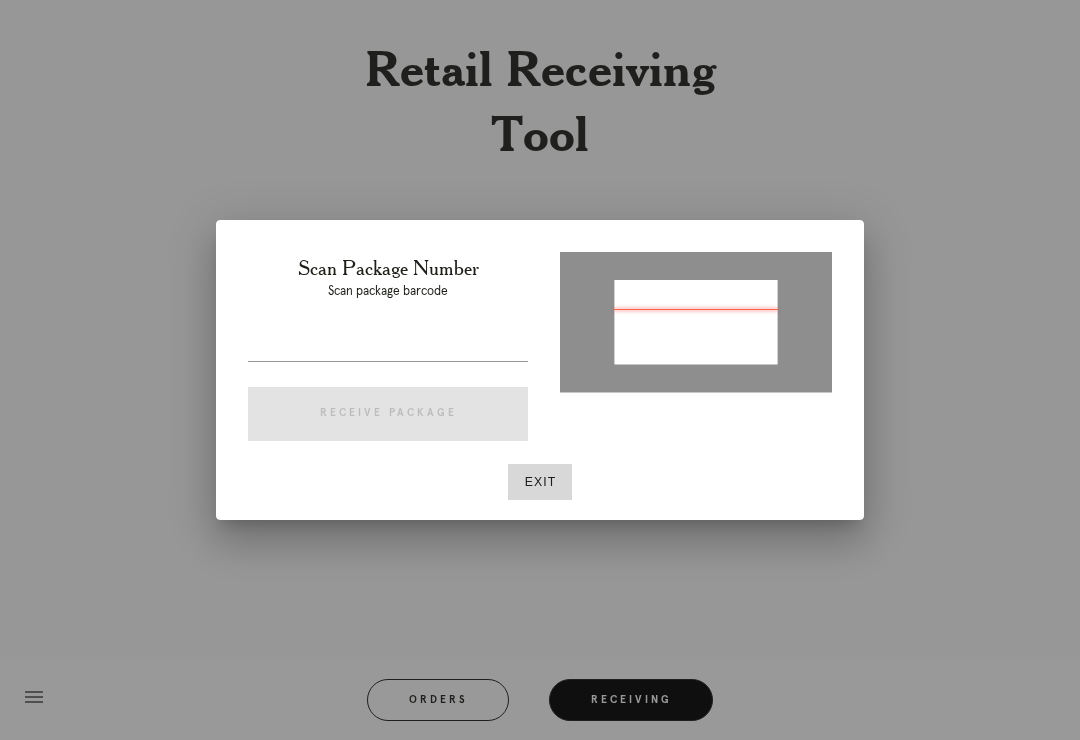 type on "P775719458648422" 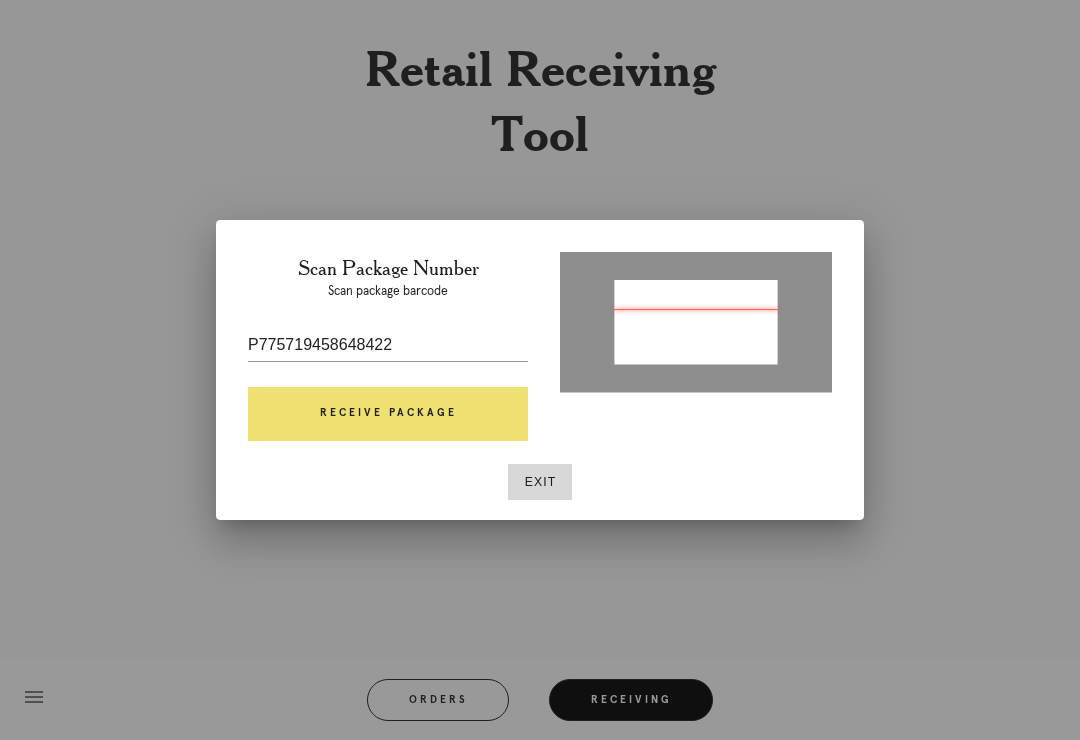click on "Receive Package" at bounding box center (388, 414) 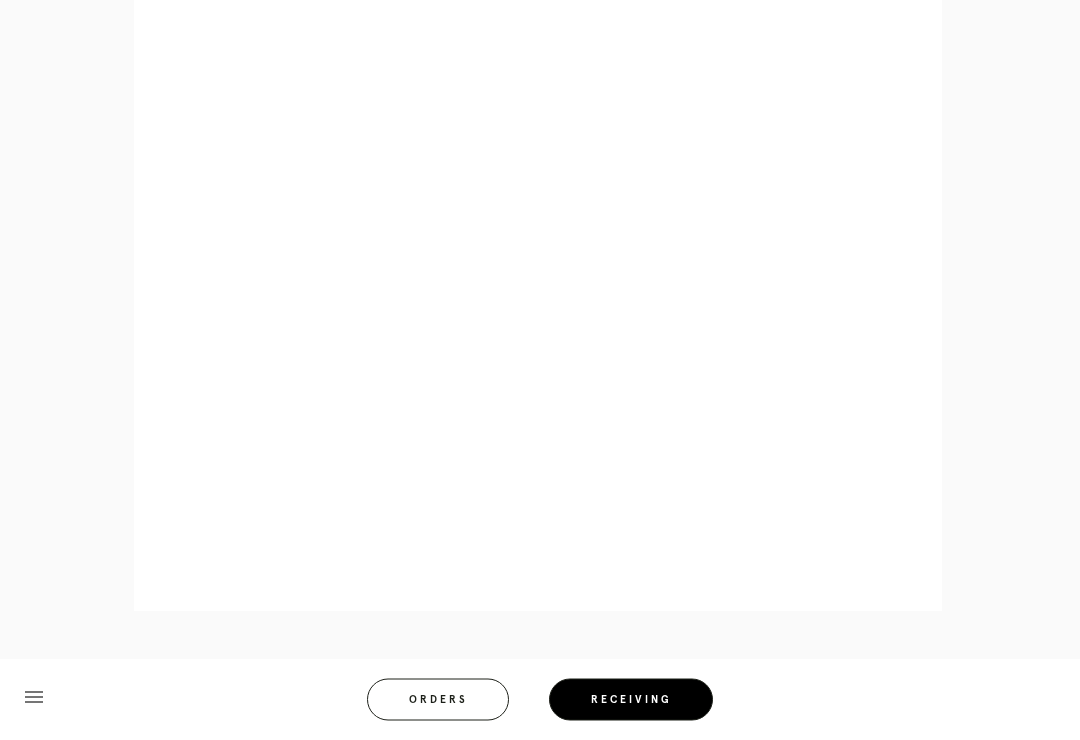scroll, scrollTop: 946, scrollLeft: 0, axis: vertical 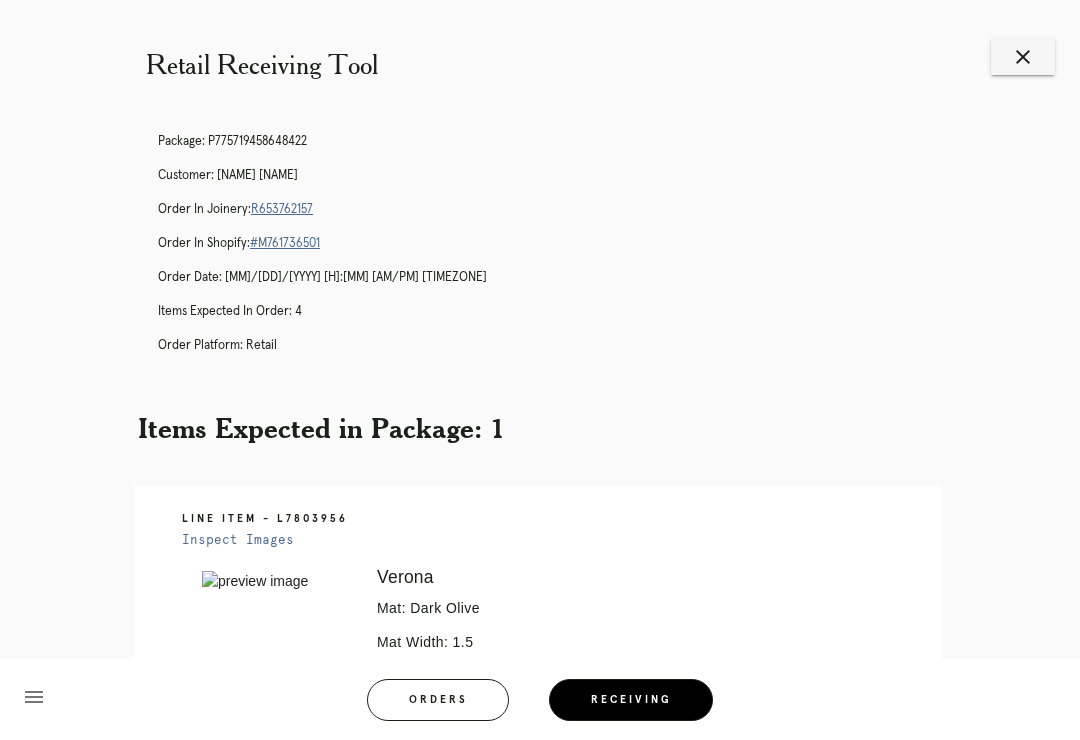 click on "close" at bounding box center (1023, 57) 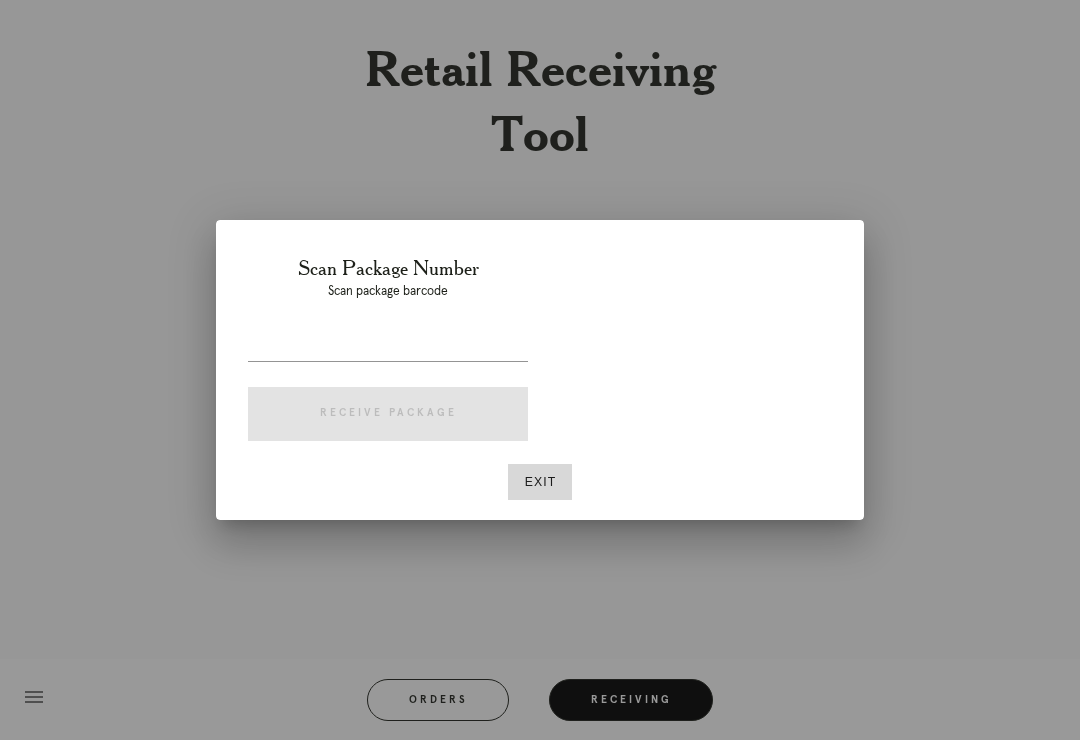scroll, scrollTop: 0, scrollLeft: 0, axis: both 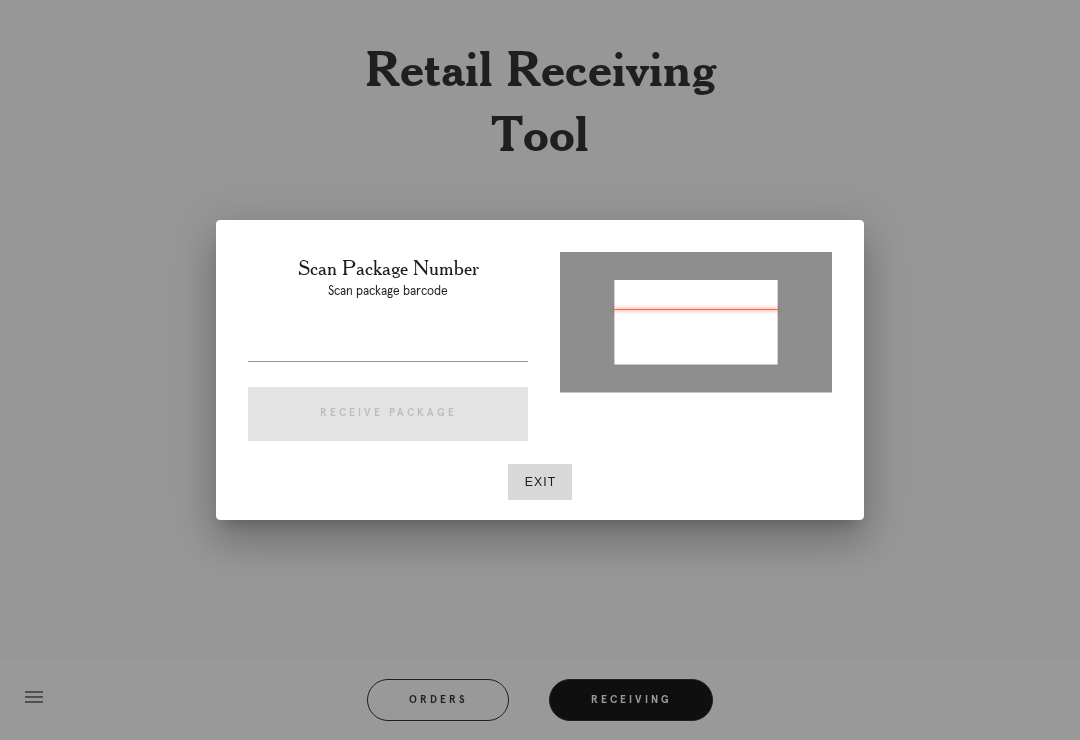 type on "[PRODUCT_ID]" 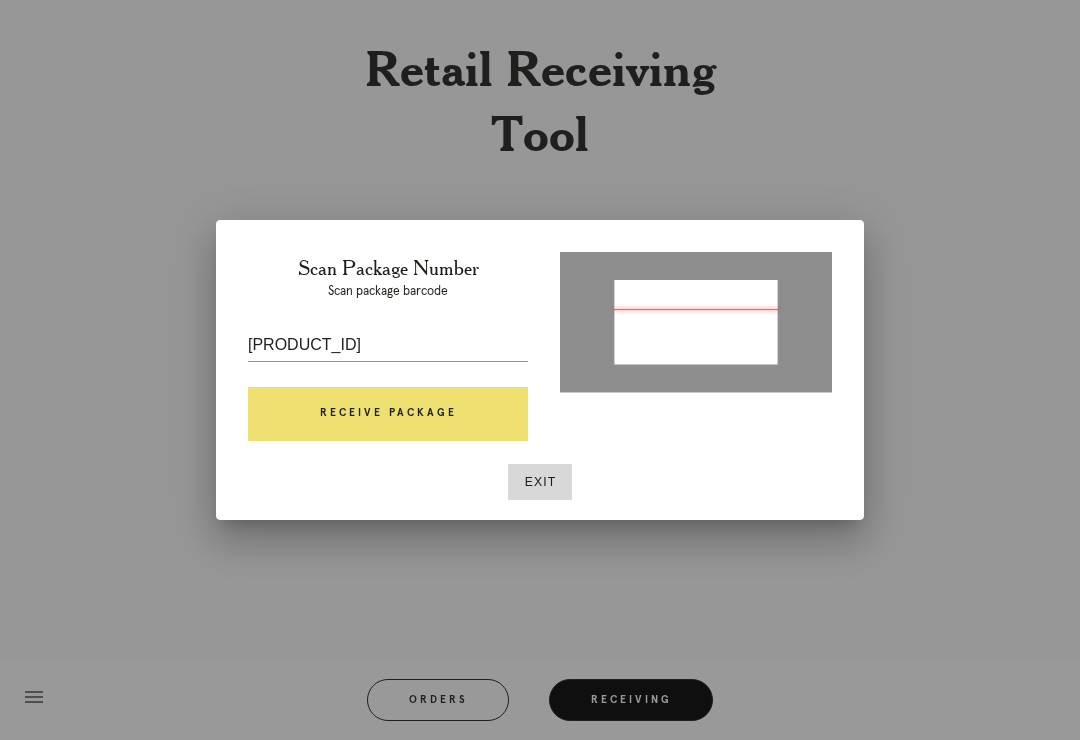 click on "Receive Package" at bounding box center [388, 414] 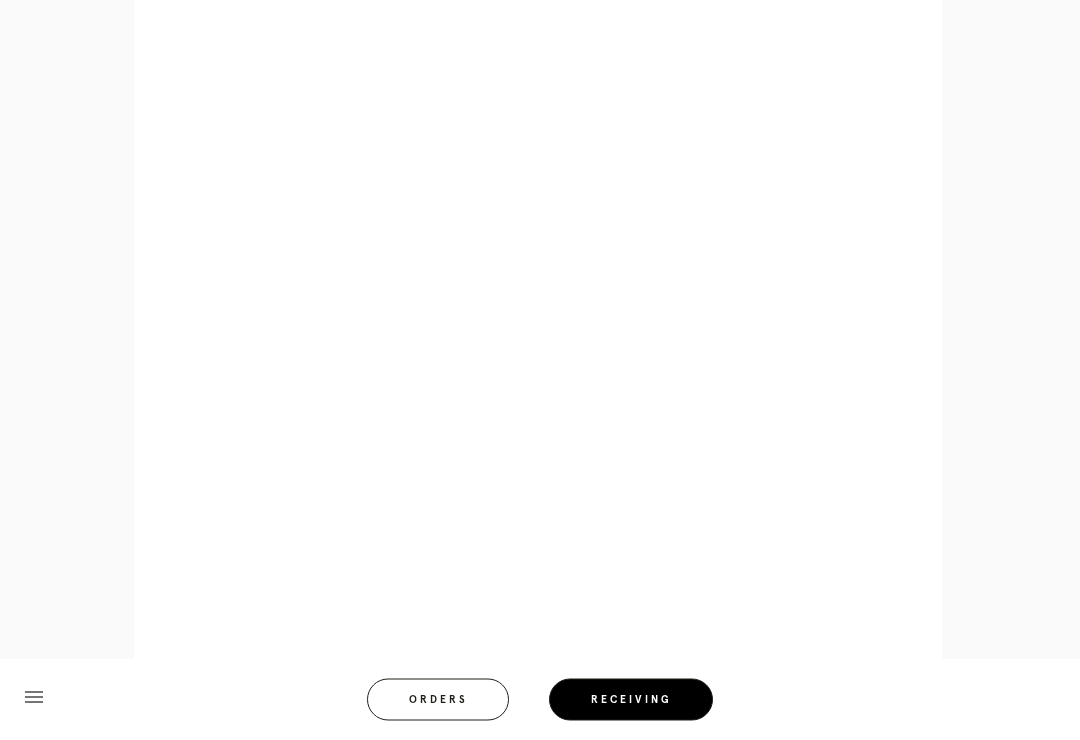 scroll, scrollTop: 1318, scrollLeft: 0, axis: vertical 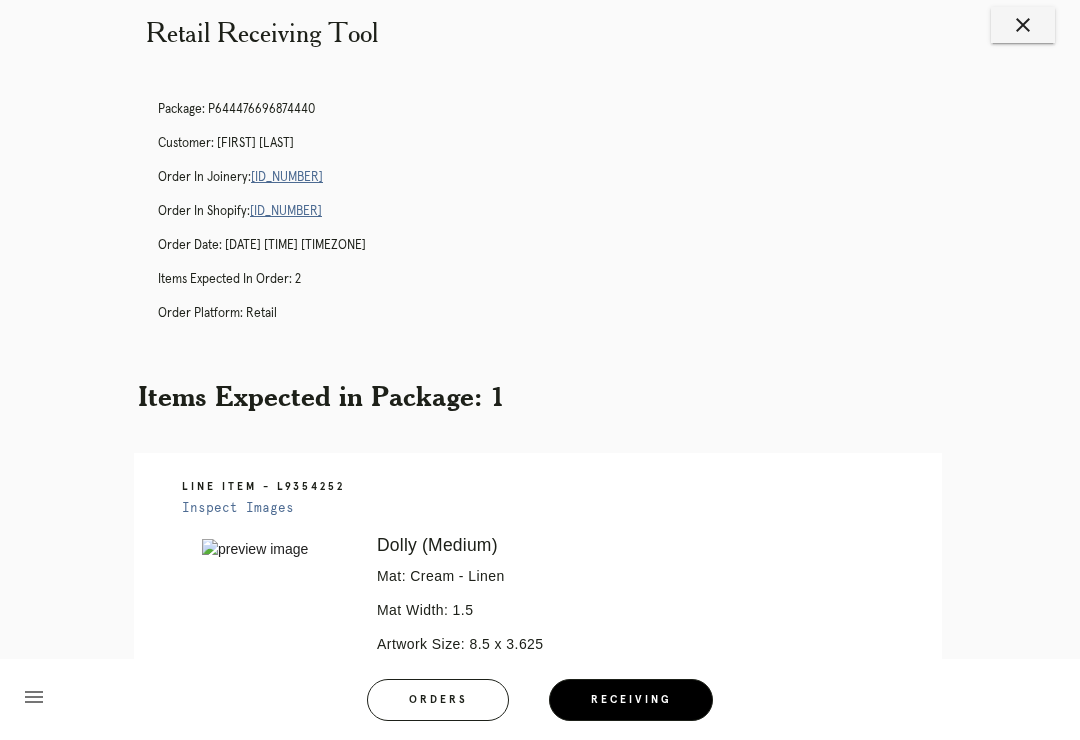click on "Orders" at bounding box center (438, 700) 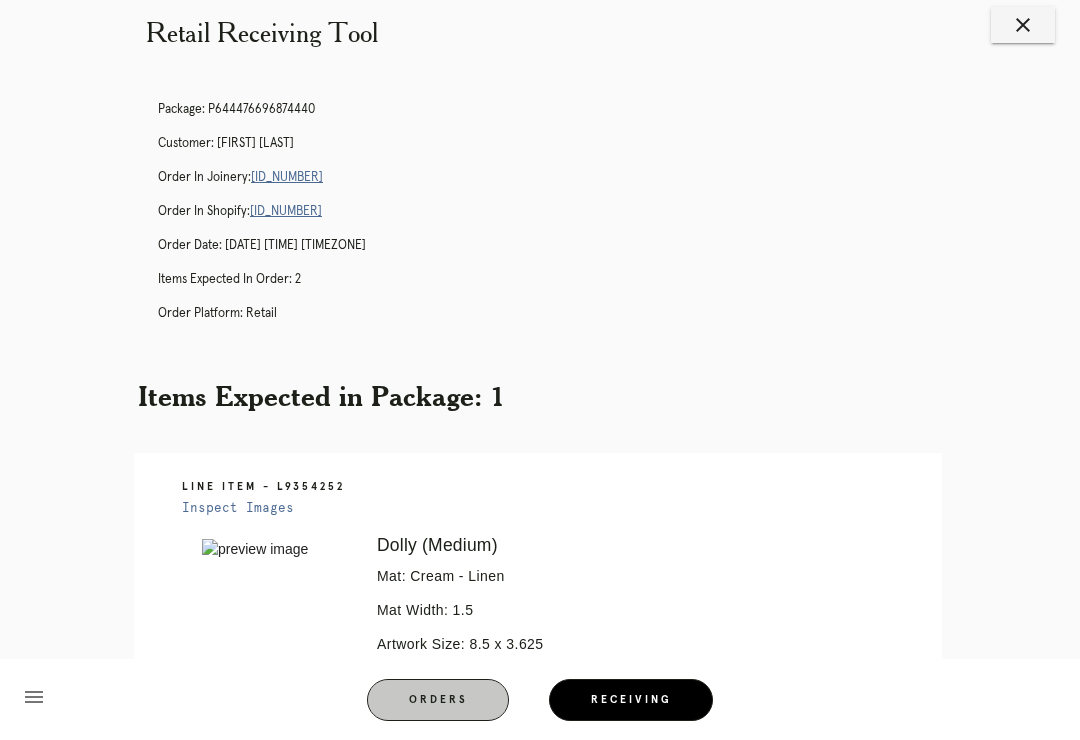 scroll, scrollTop: 31, scrollLeft: 0, axis: vertical 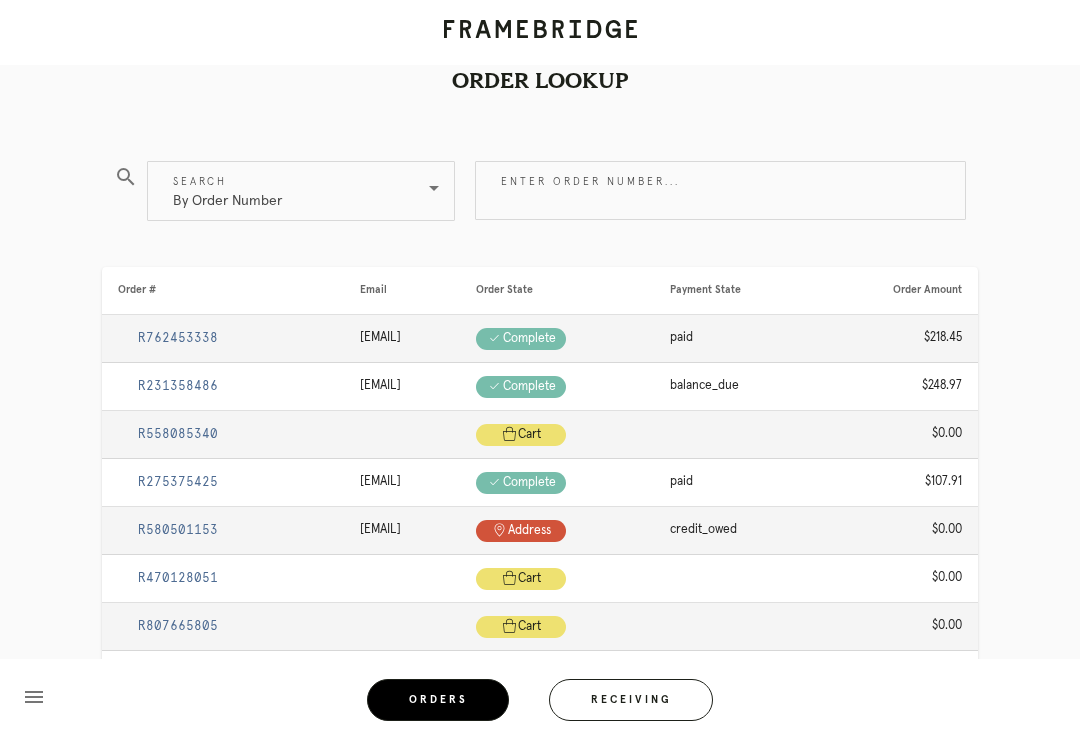 click on "Receiving" at bounding box center (631, 700) 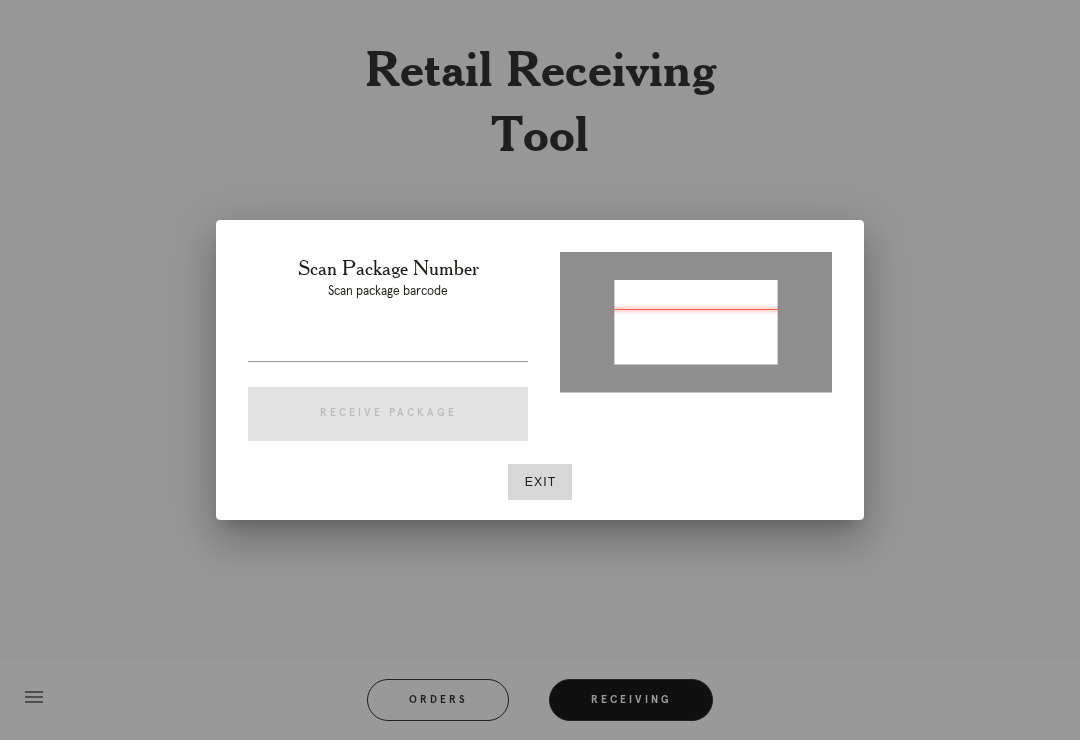 type on "P199730129677845" 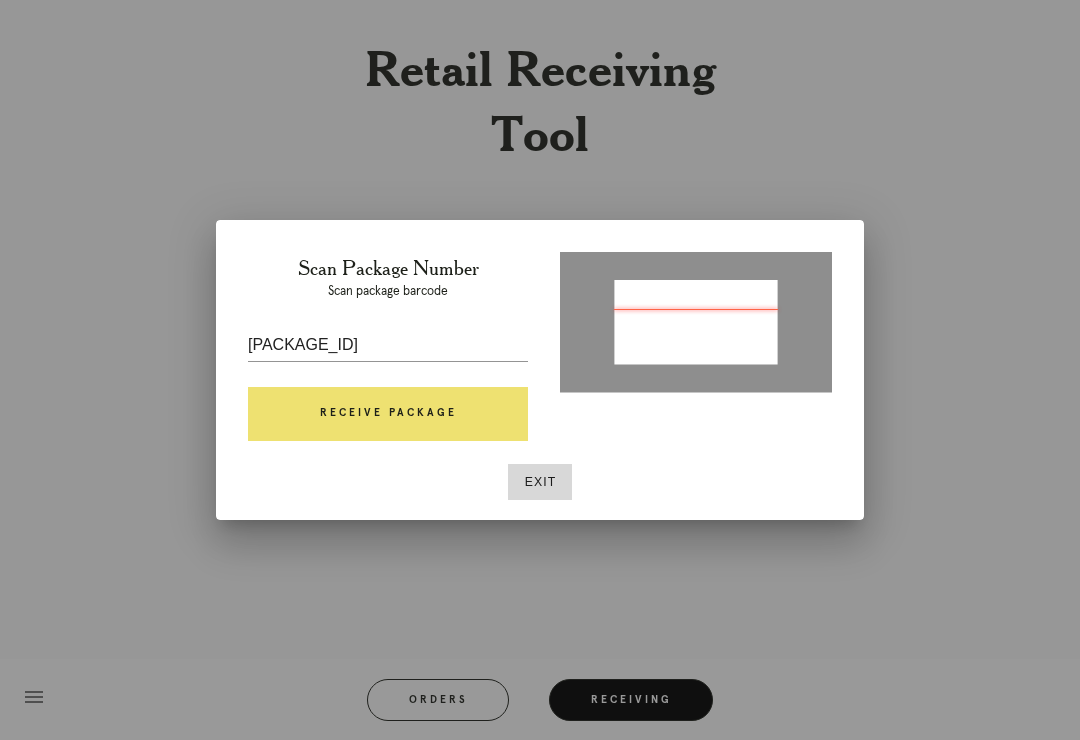 click on "Receive Package" at bounding box center (388, 414) 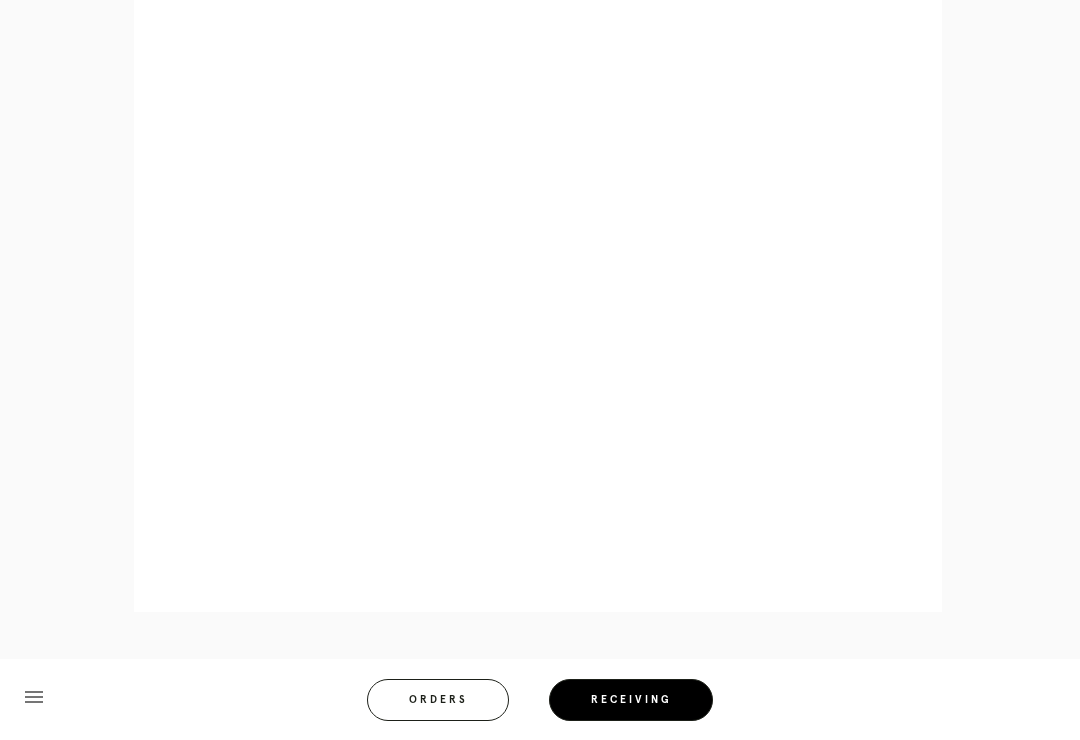 scroll, scrollTop: 858, scrollLeft: 0, axis: vertical 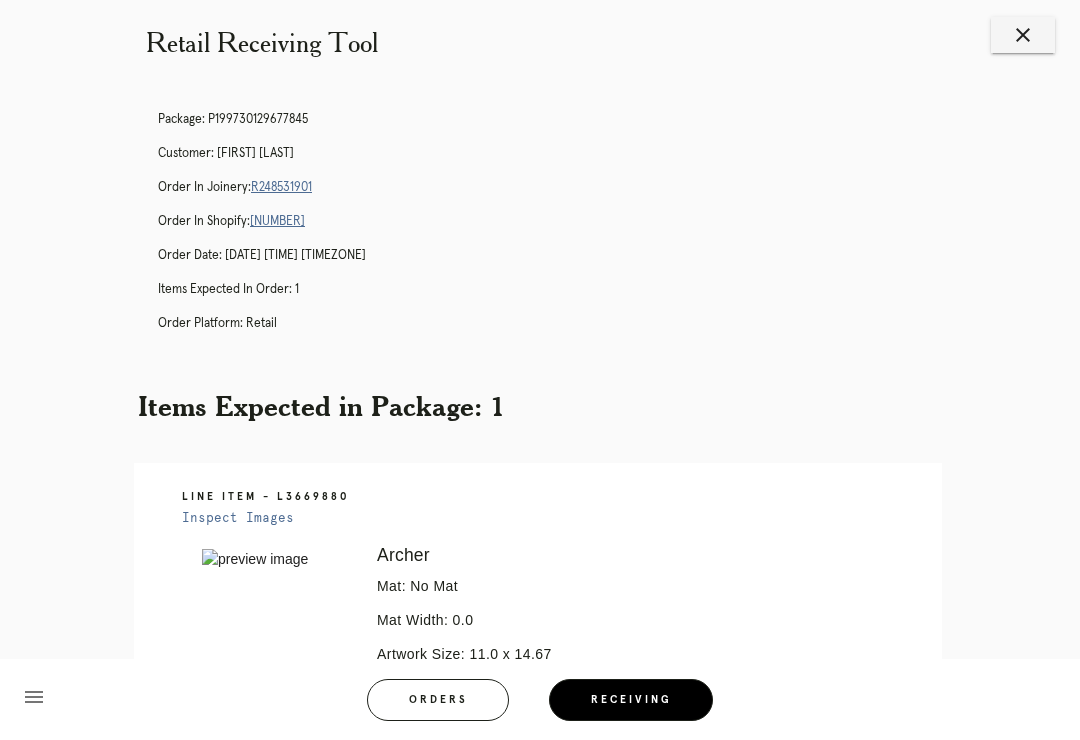 click on "close" at bounding box center (1023, 35) 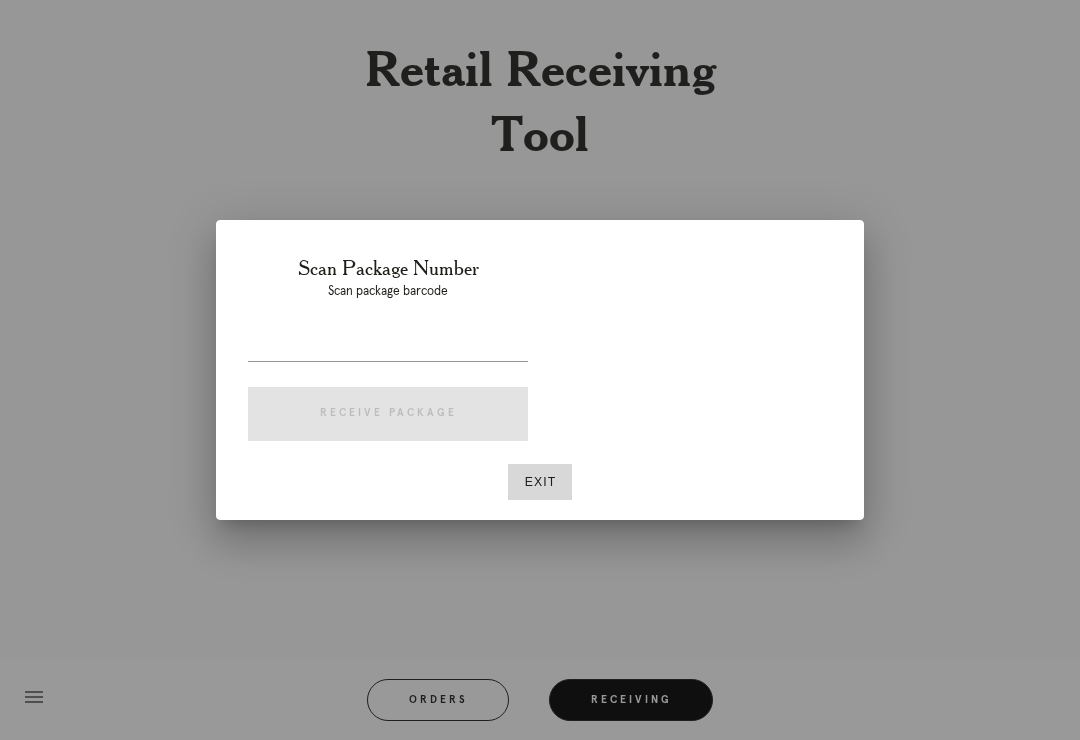 scroll, scrollTop: 22, scrollLeft: 0, axis: vertical 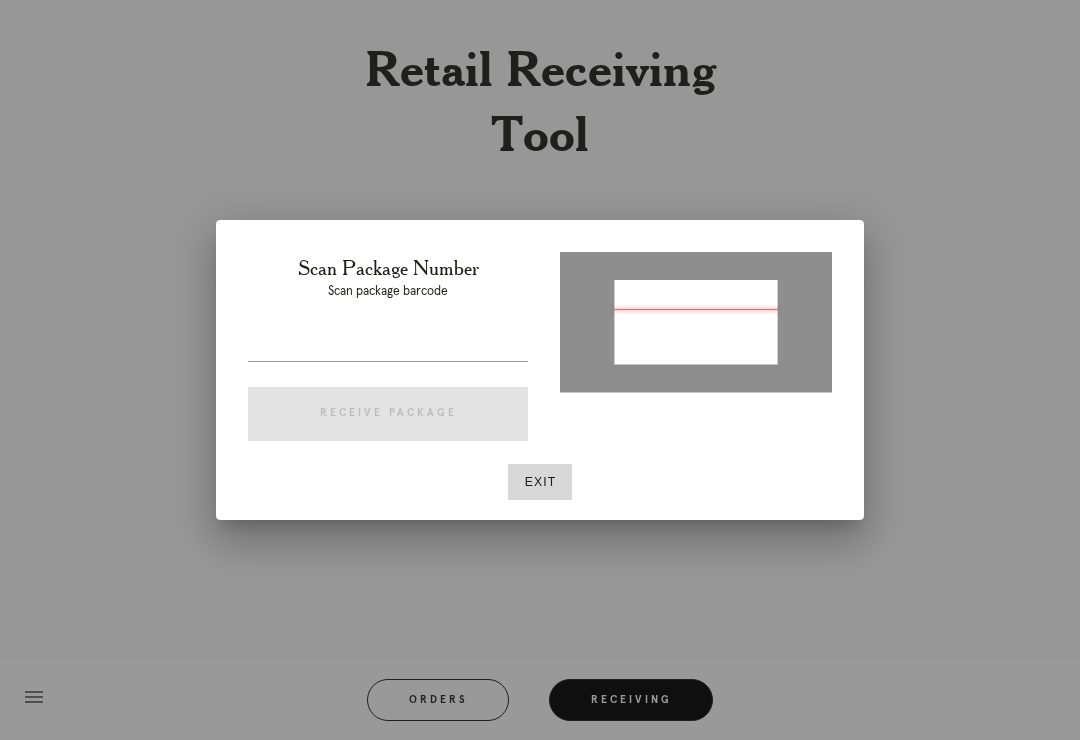 type on "P732964904172115" 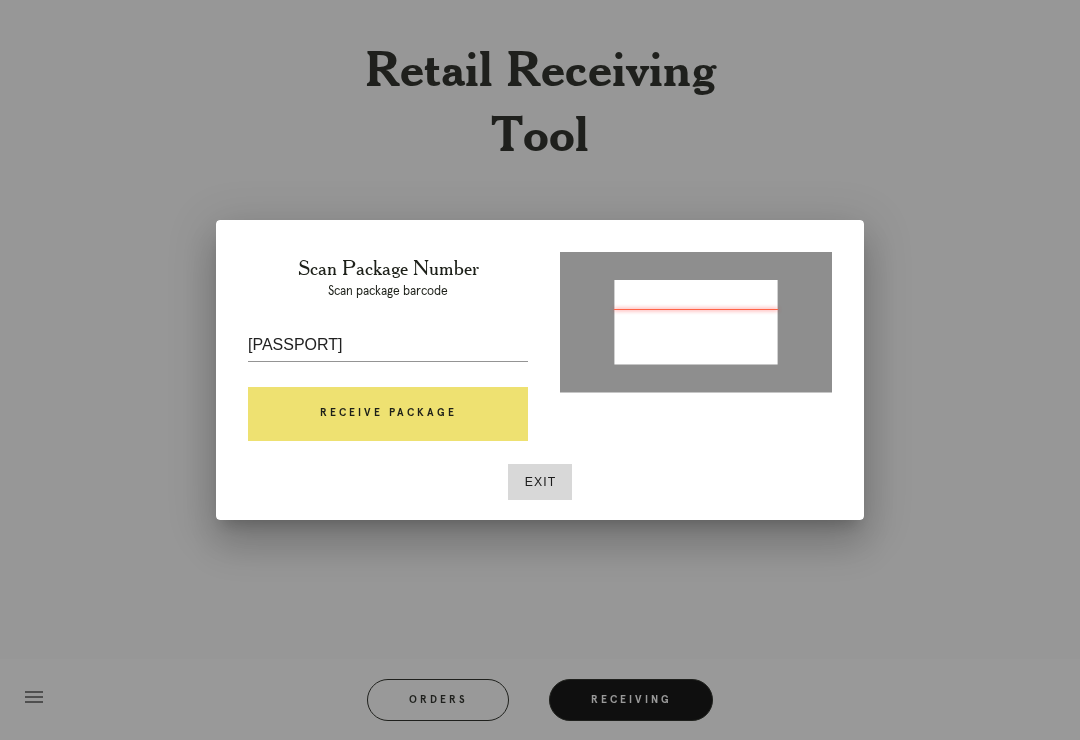 click on "Receive Package" at bounding box center [388, 414] 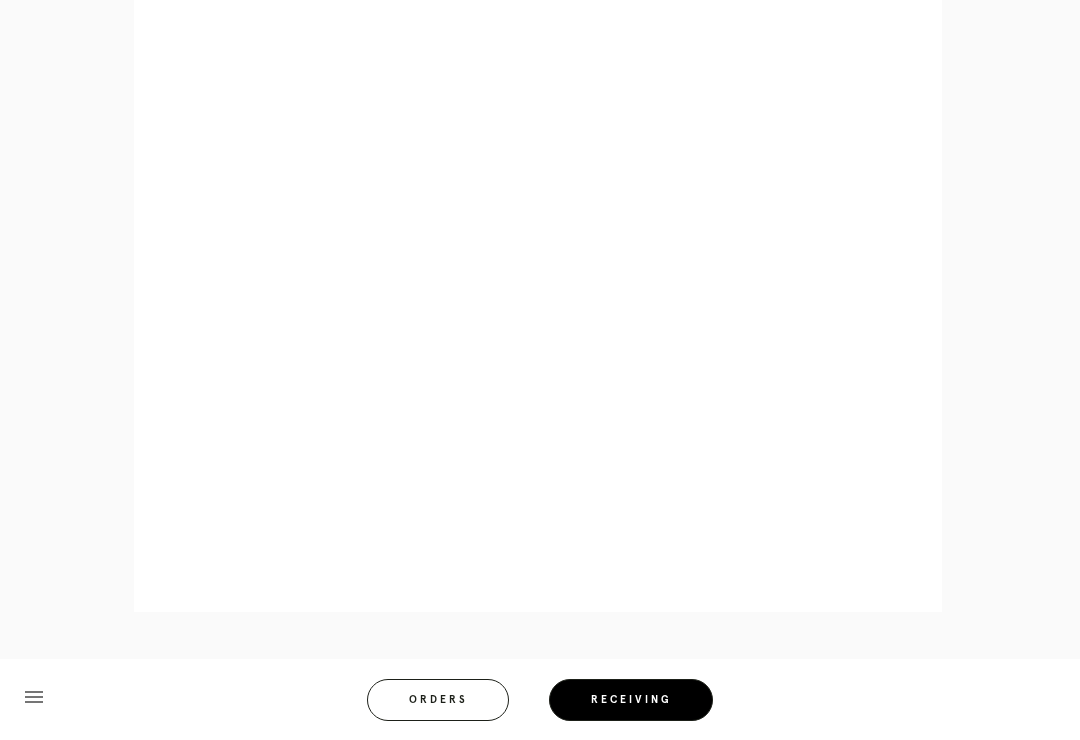 scroll, scrollTop: 928, scrollLeft: 0, axis: vertical 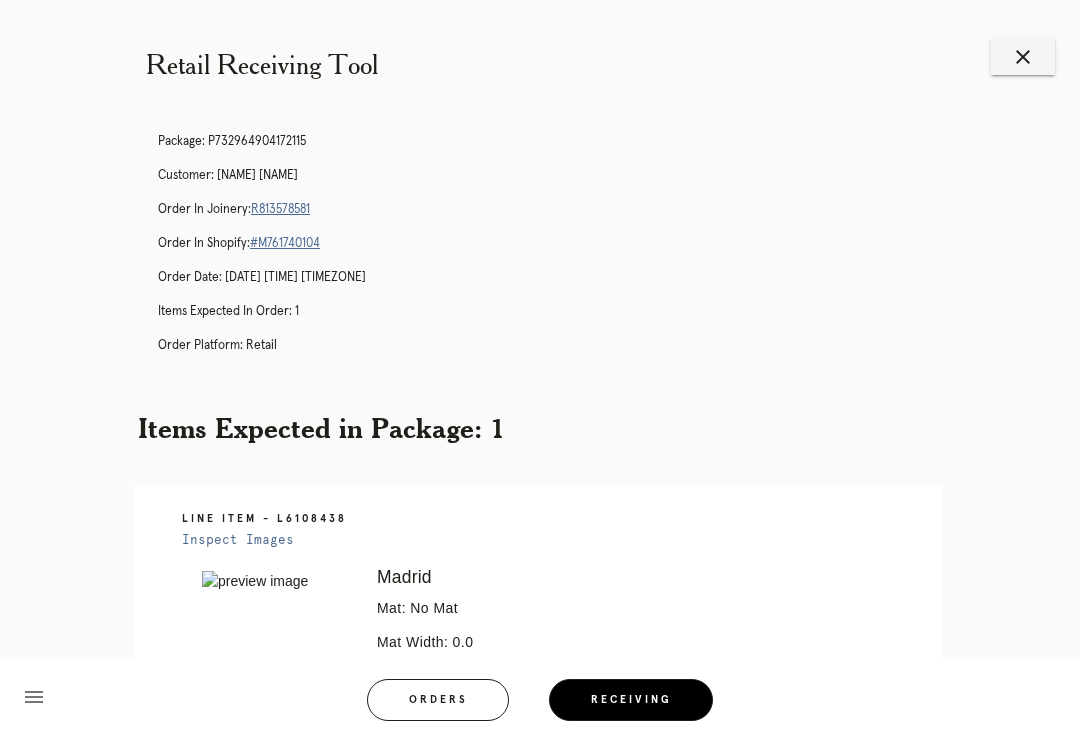 click on "close" at bounding box center (1023, 57) 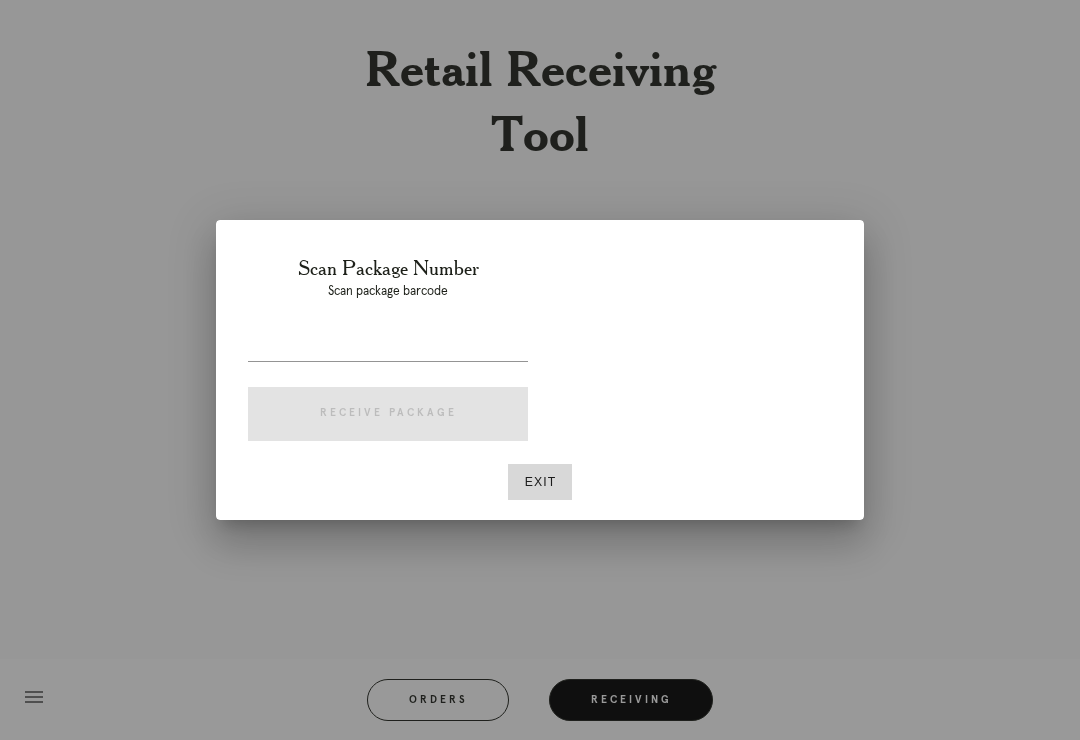 scroll, scrollTop: 0, scrollLeft: 0, axis: both 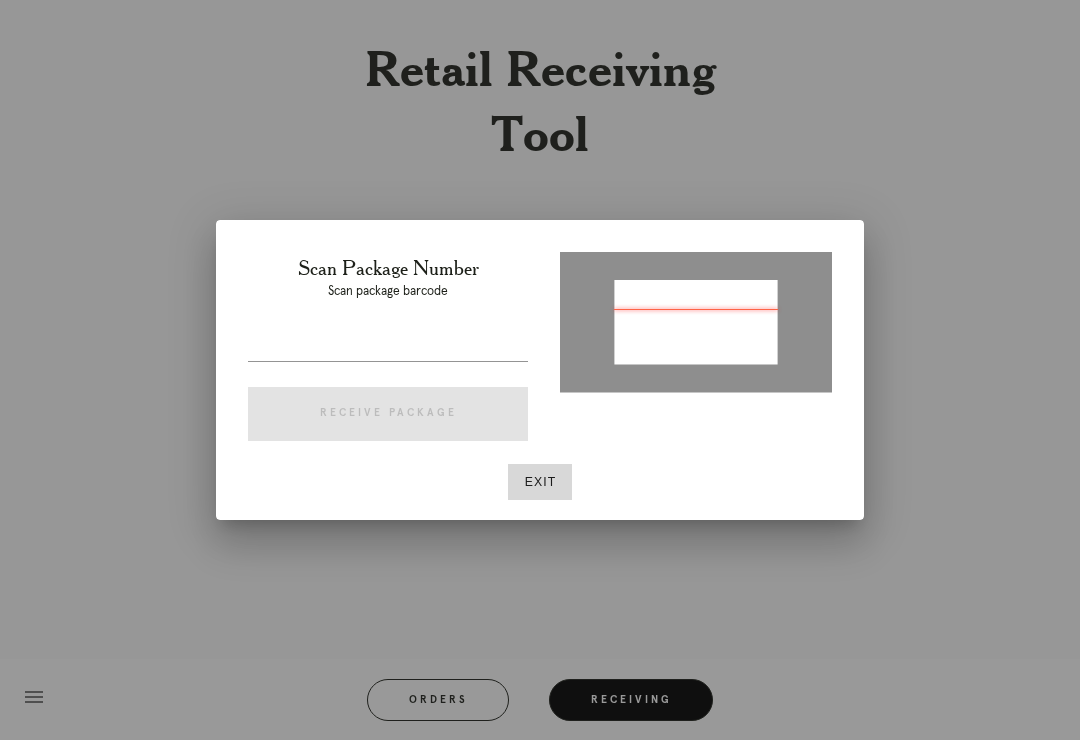 type on "P257933042736516" 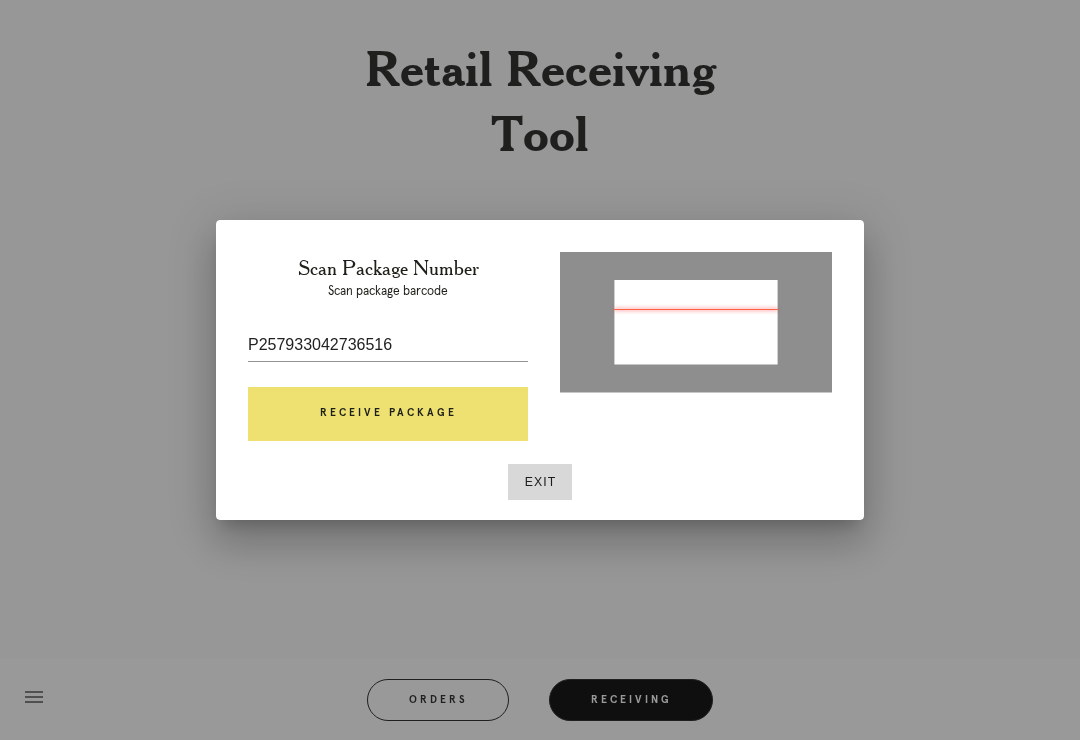 click on "Receive Package" at bounding box center (388, 414) 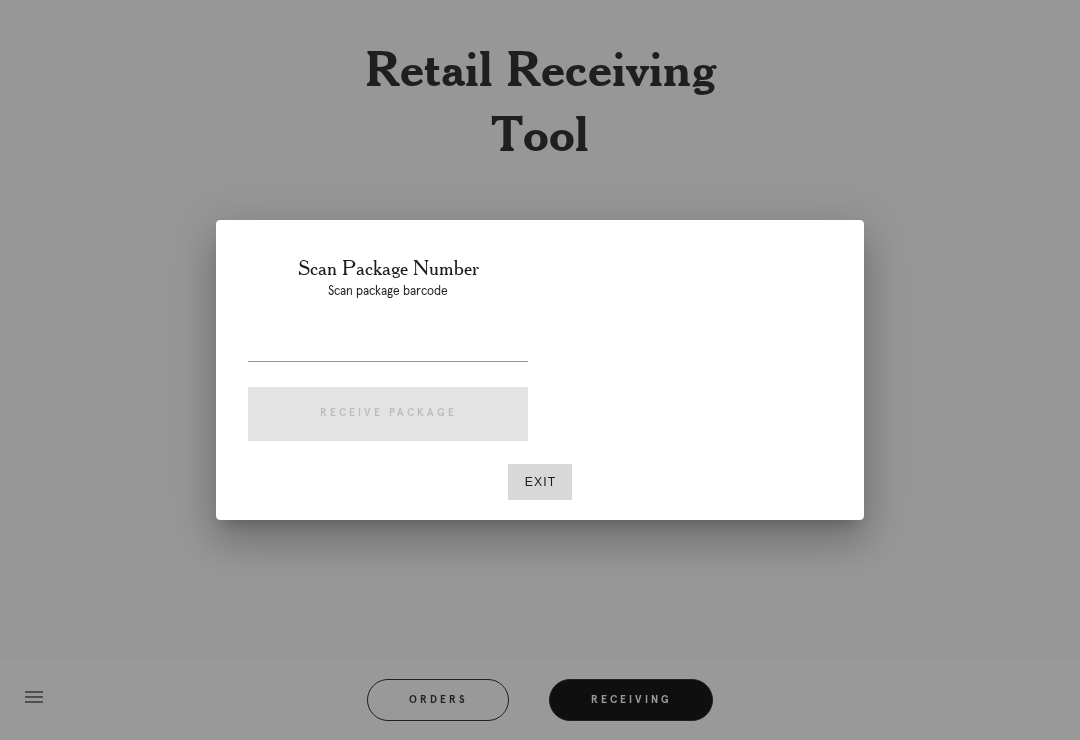 scroll, scrollTop: 0, scrollLeft: 0, axis: both 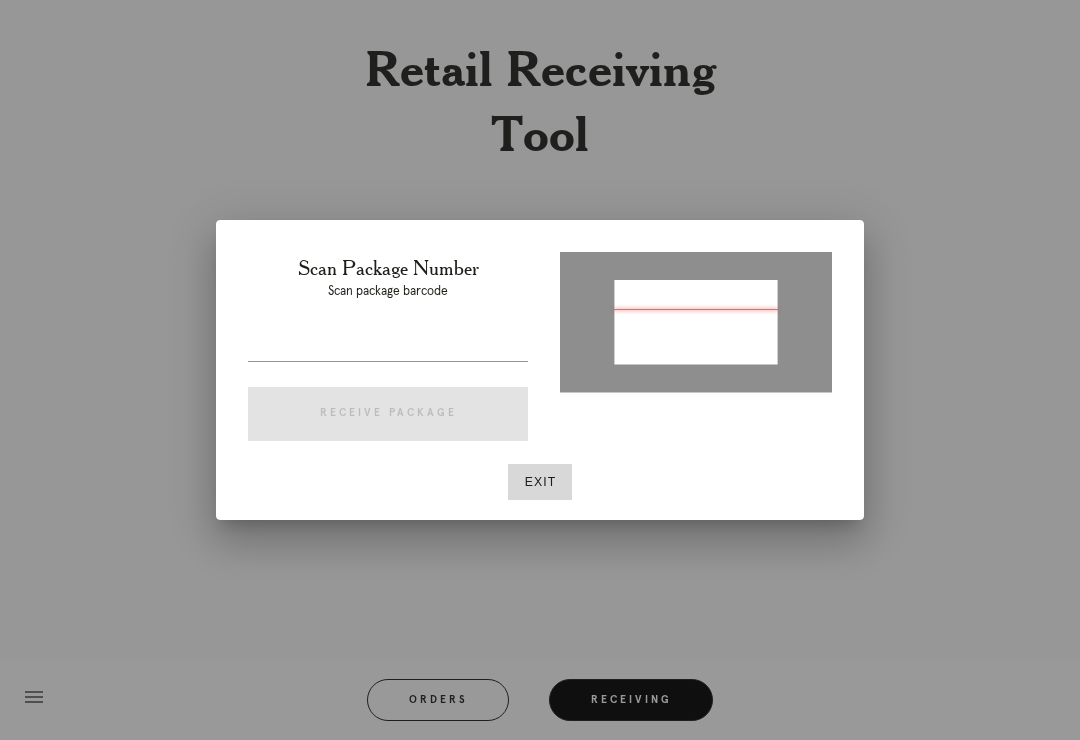type on "[ORDER_ID]" 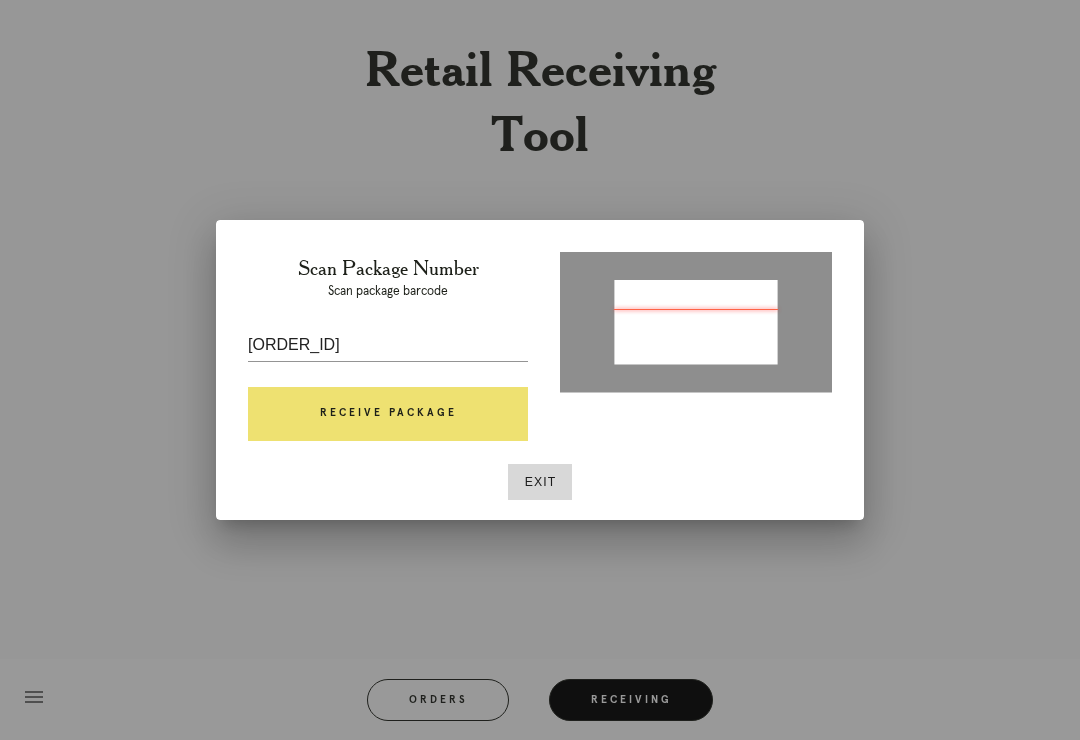 click on "Receive Package" at bounding box center (388, 414) 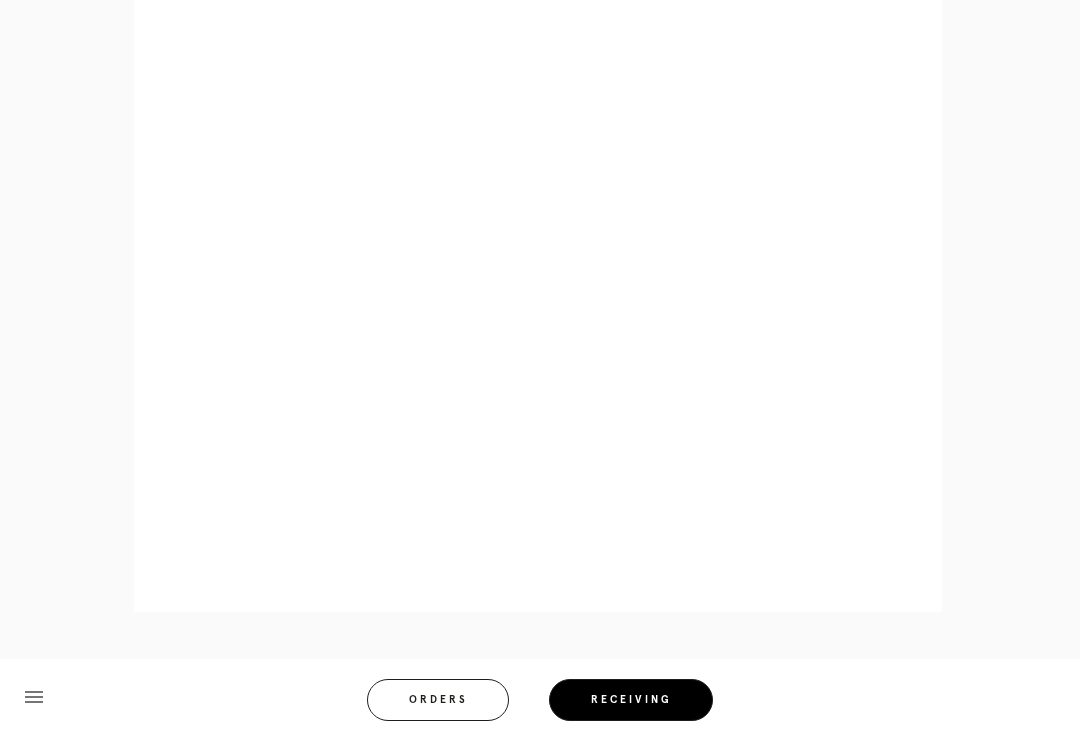 scroll, scrollTop: 1122, scrollLeft: 0, axis: vertical 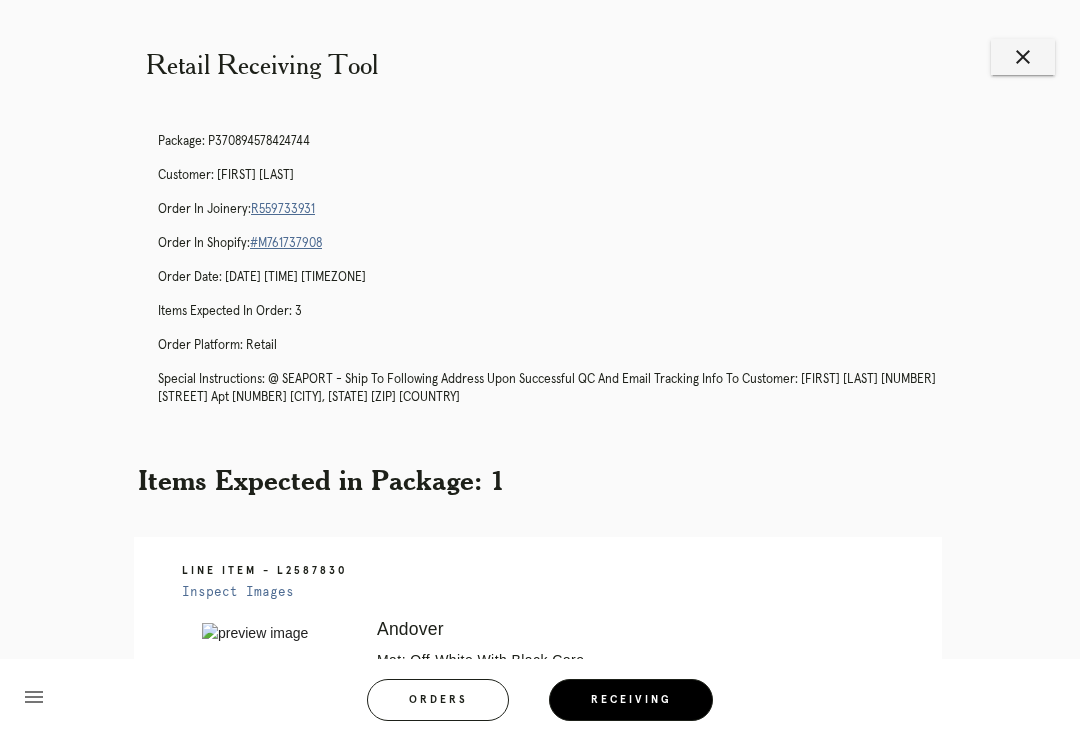 click on "close" at bounding box center [1023, 57] 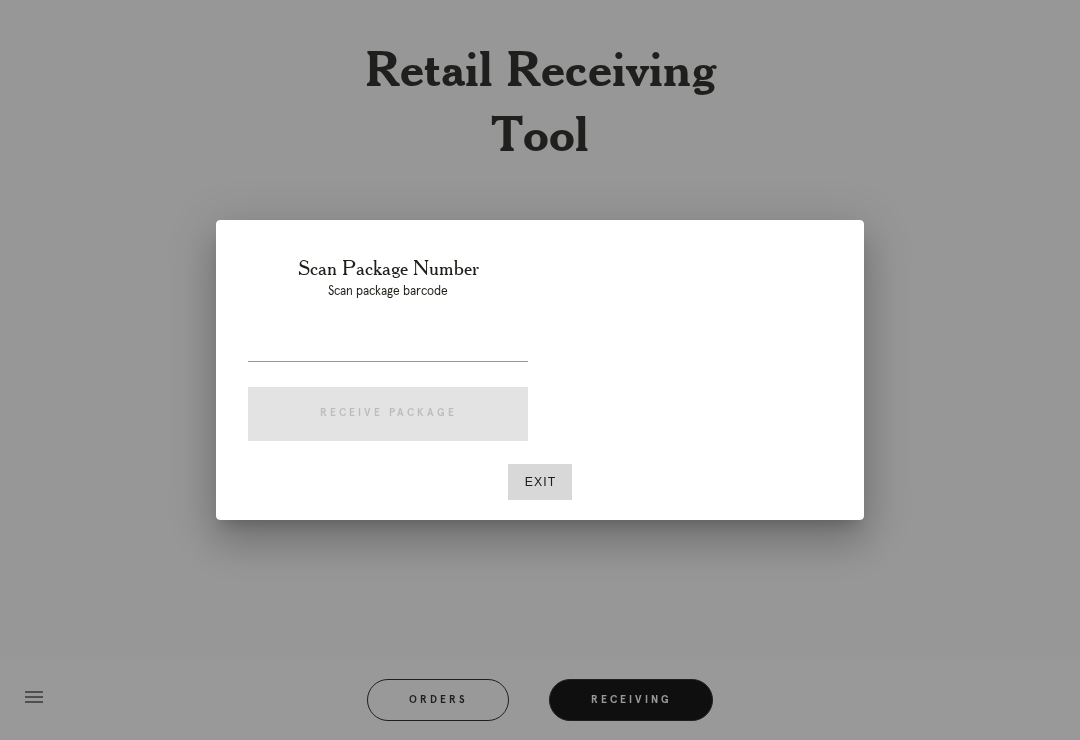 scroll, scrollTop: 0, scrollLeft: 0, axis: both 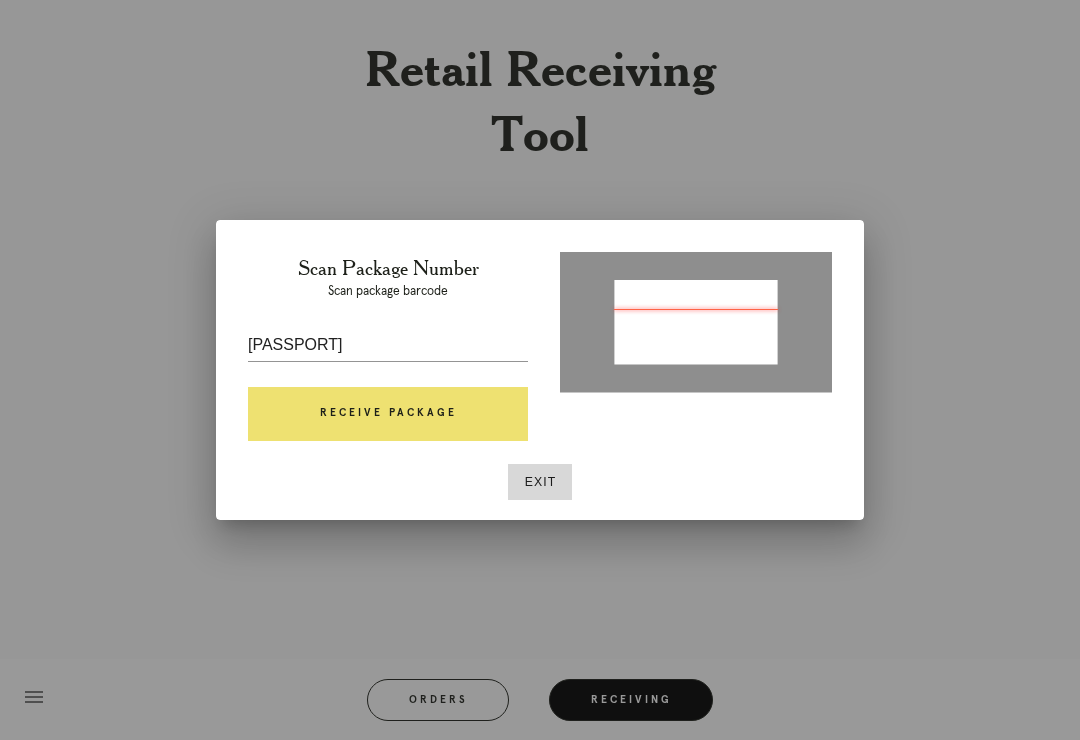 click on "Receive Package" at bounding box center [388, 414] 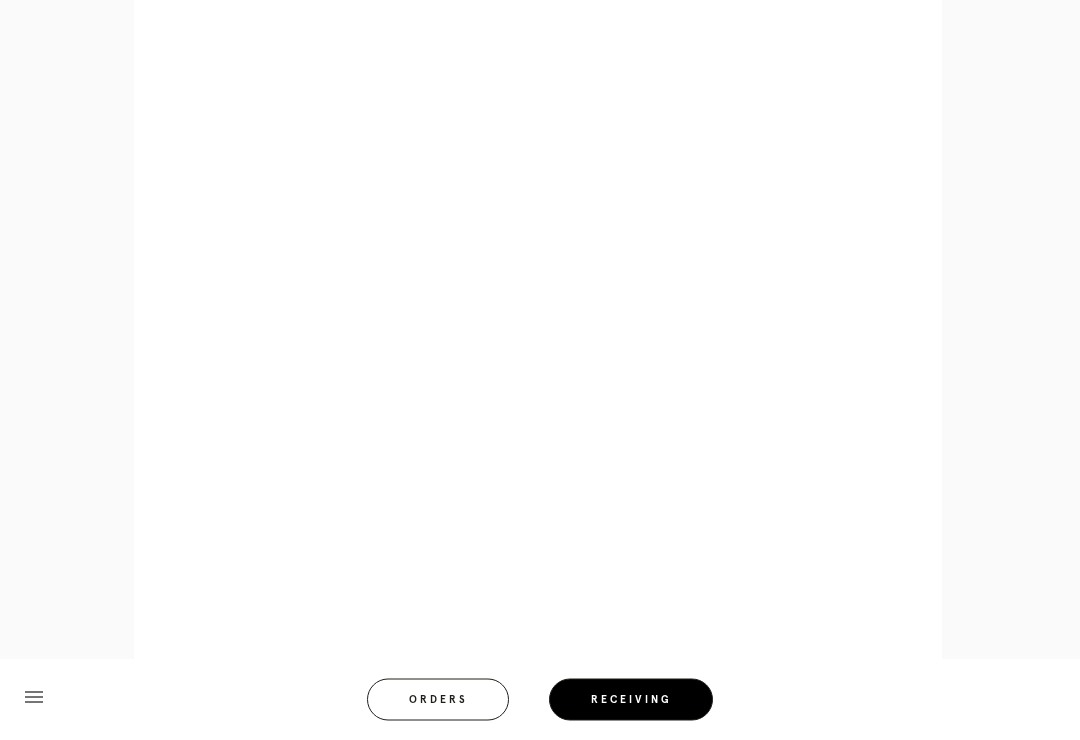 scroll, scrollTop: 928, scrollLeft: 0, axis: vertical 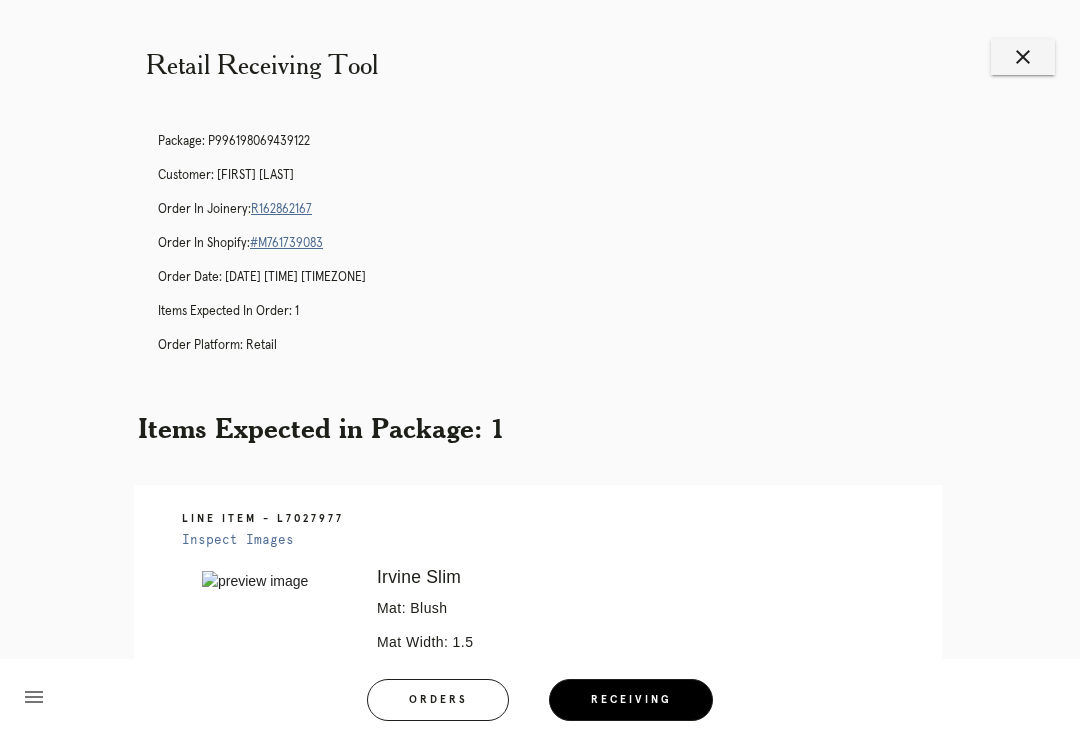 click on "close" at bounding box center (1023, 57) 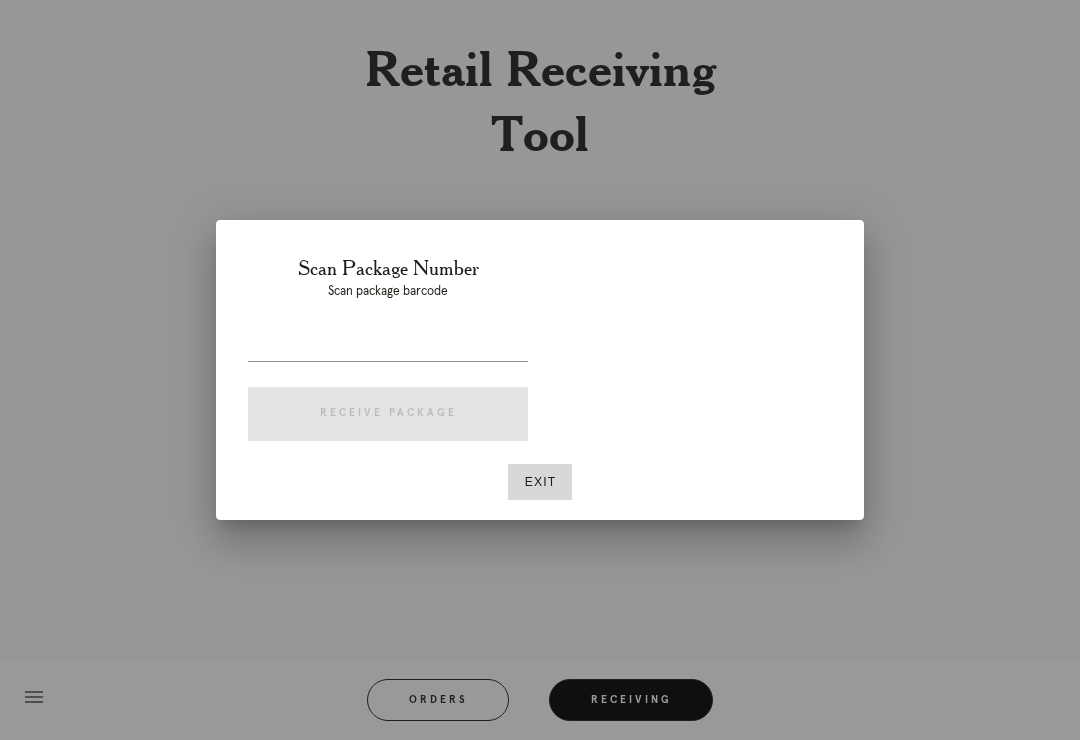 scroll, scrollTop: 0, scrollLeft: 0, axis: both 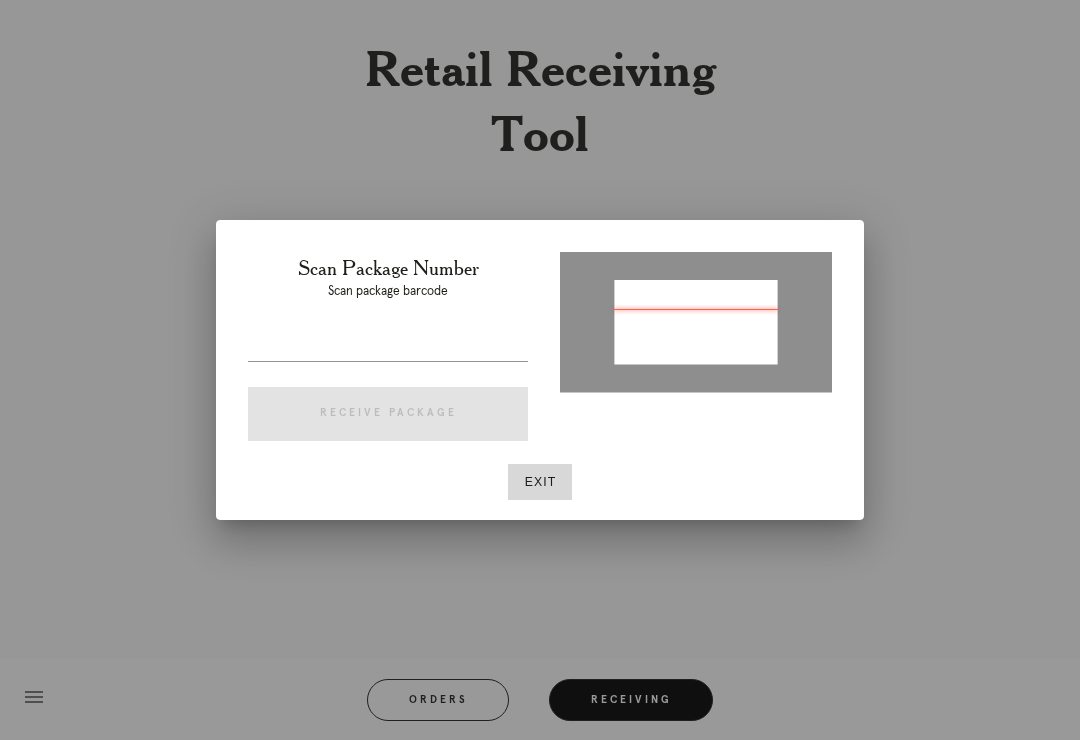 click at bounding box center [696, 320] 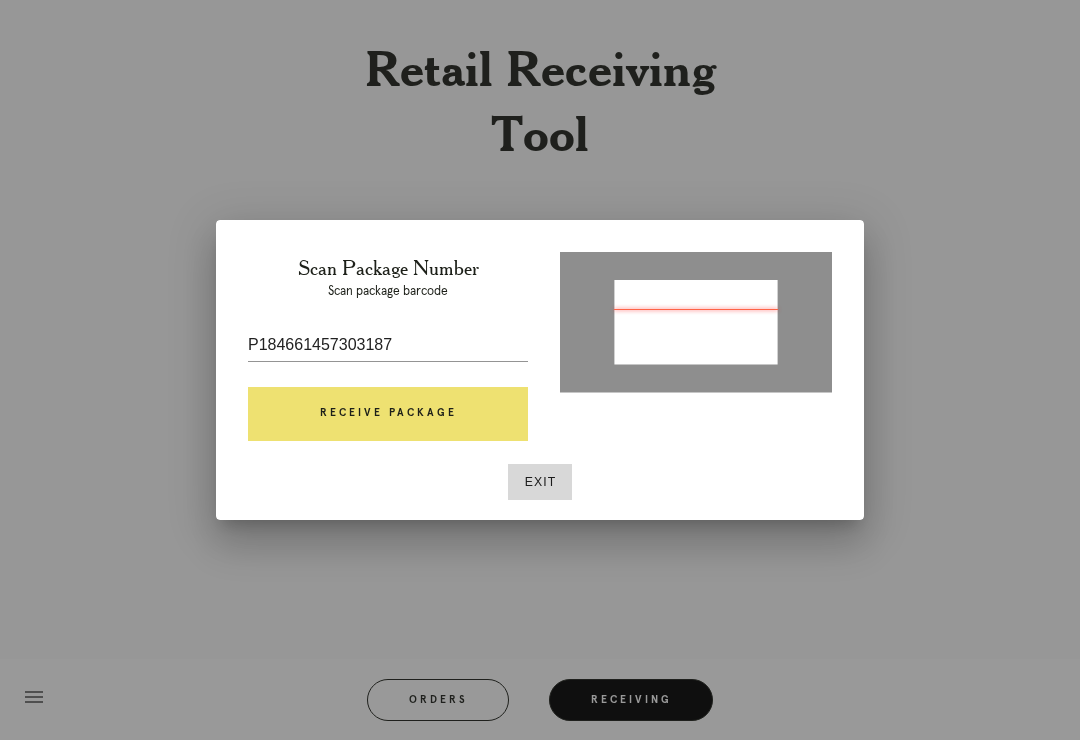click on "Receive Package" at bounding box center [388, 414] 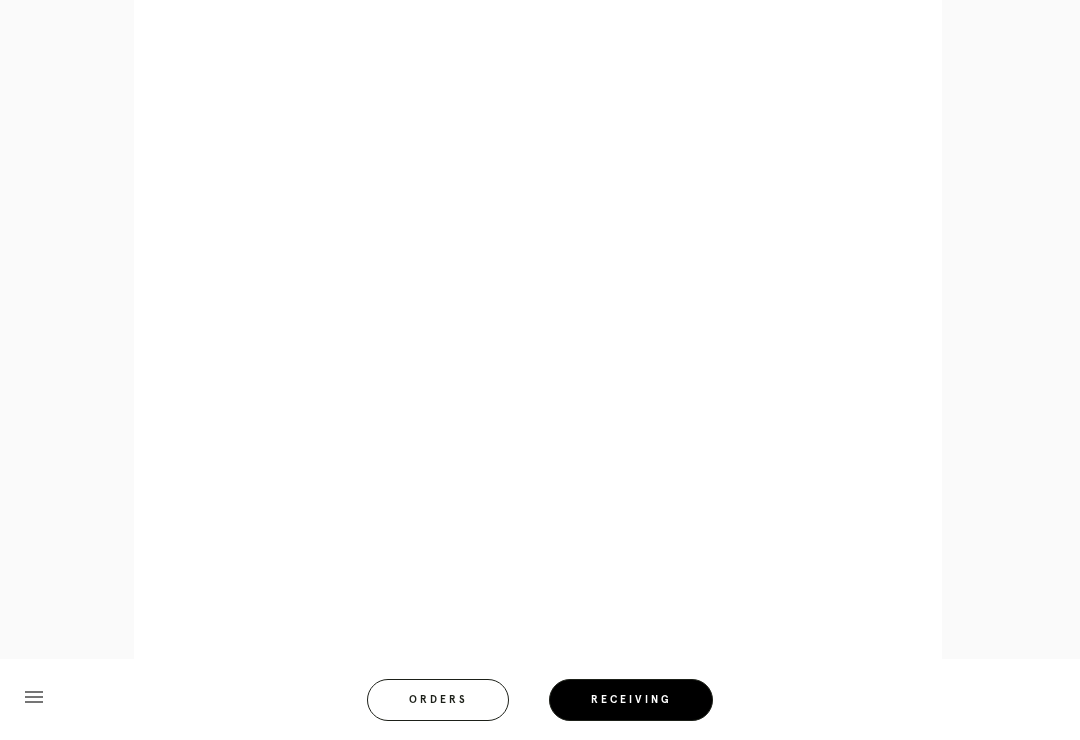 scroll, scrollTop: 946, scrollLeft: 0, axis: vertical 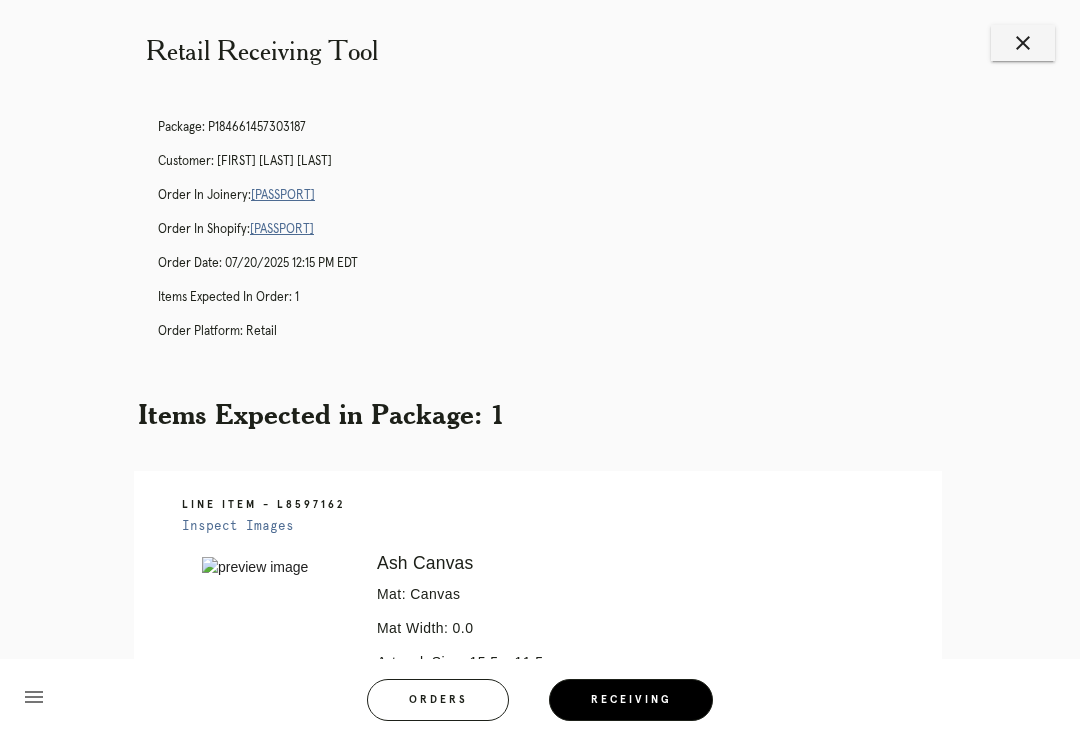 click on "close" at bounding box center [1023, 43] 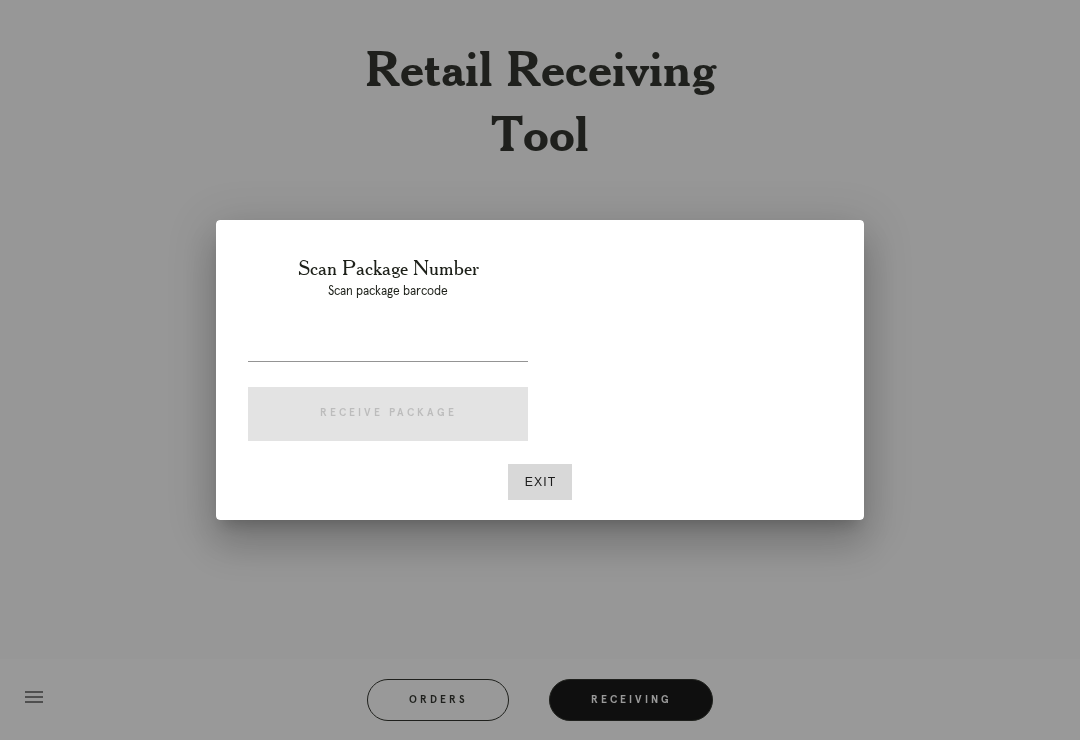 scroll, scrollTop: 14, scrollLeft: 0, axis: vertical 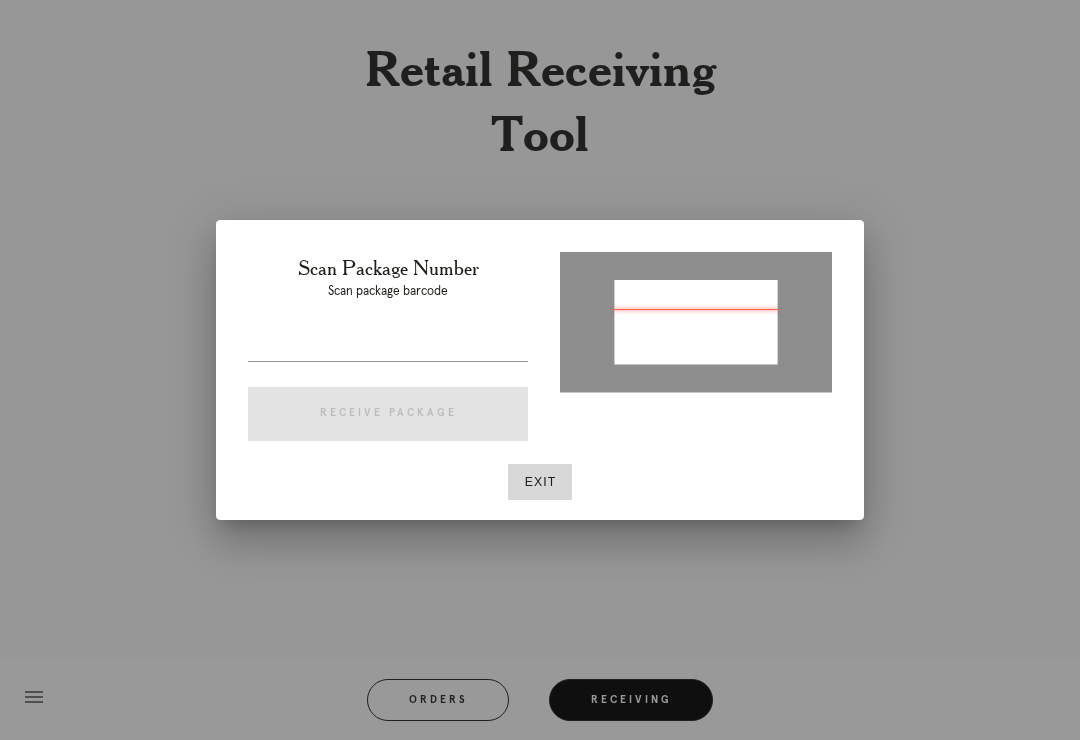 type on "P161311135779059" 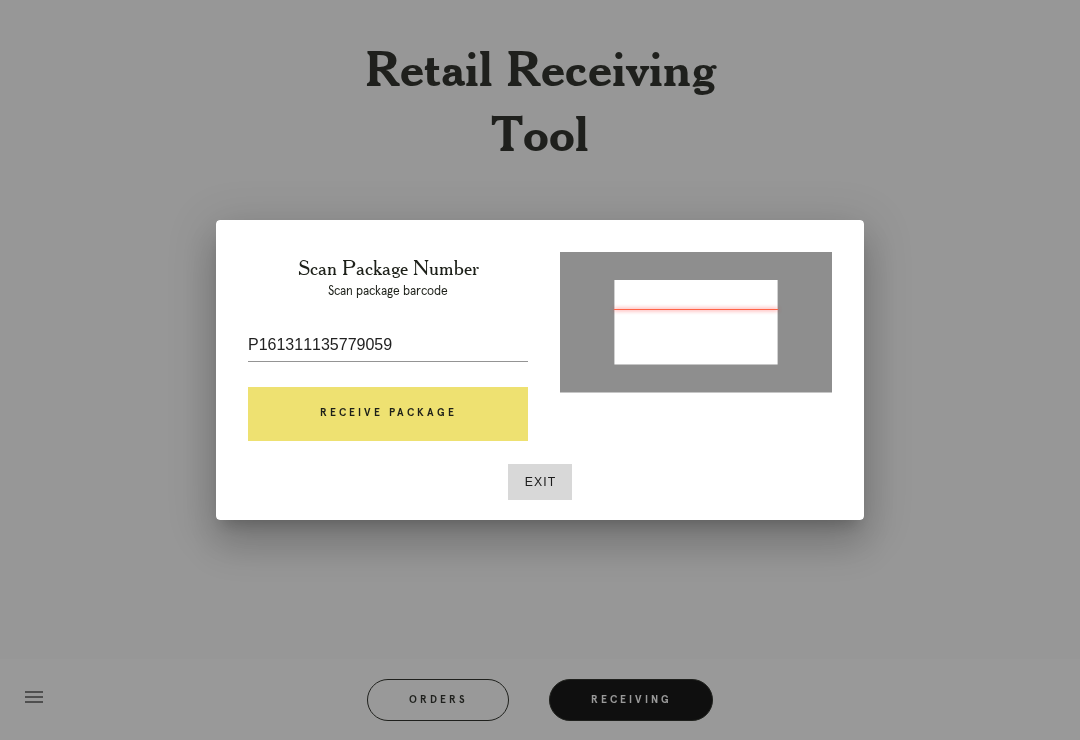 click on "Receive Package" at bounding box center (388, 414) 